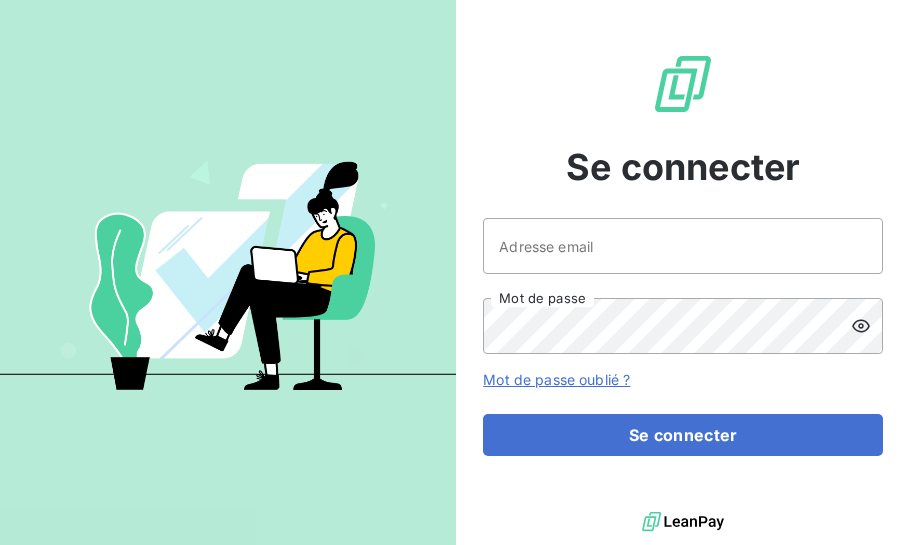 scroll, scrollTop: 0, scrollLeft: 0, axis: both 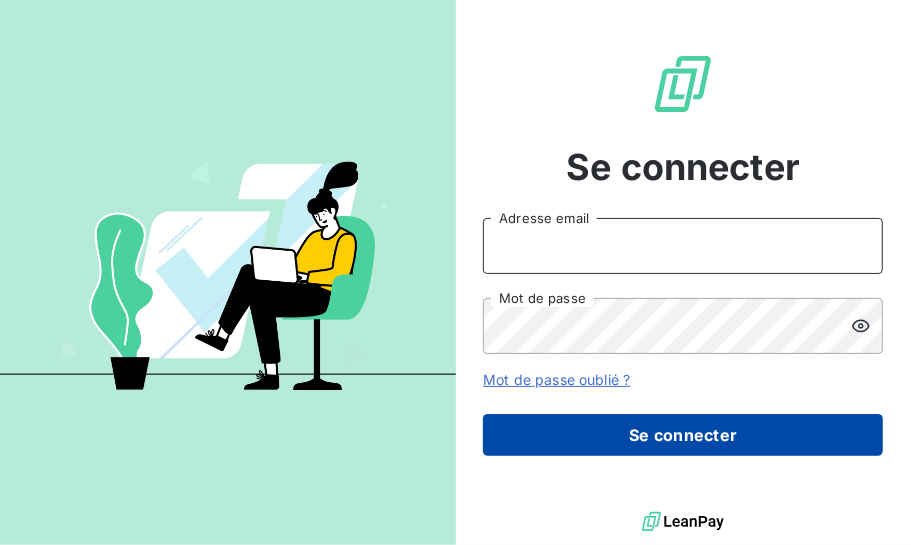 type on "[EMAIL_ADDRESS][DOMAIN_NAME]" 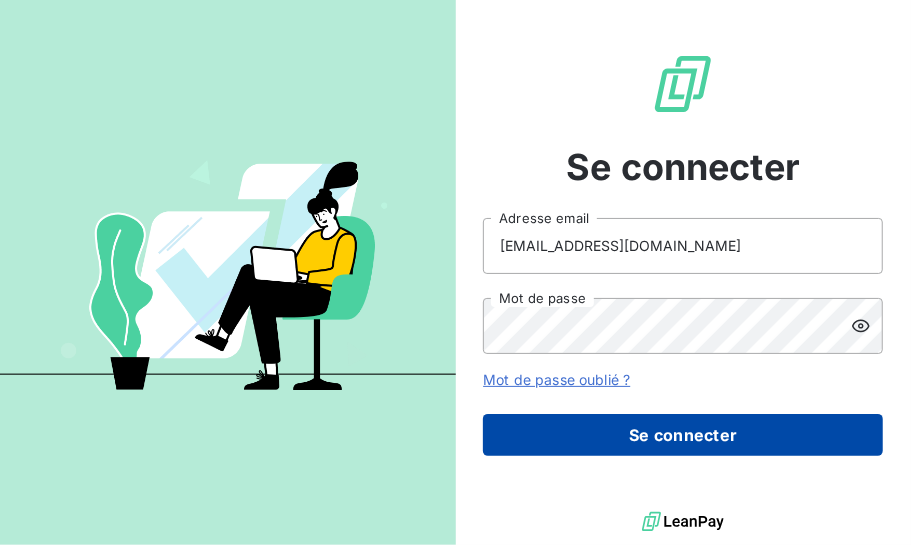 click on "Se connecter" at bounding box center [683, 435] 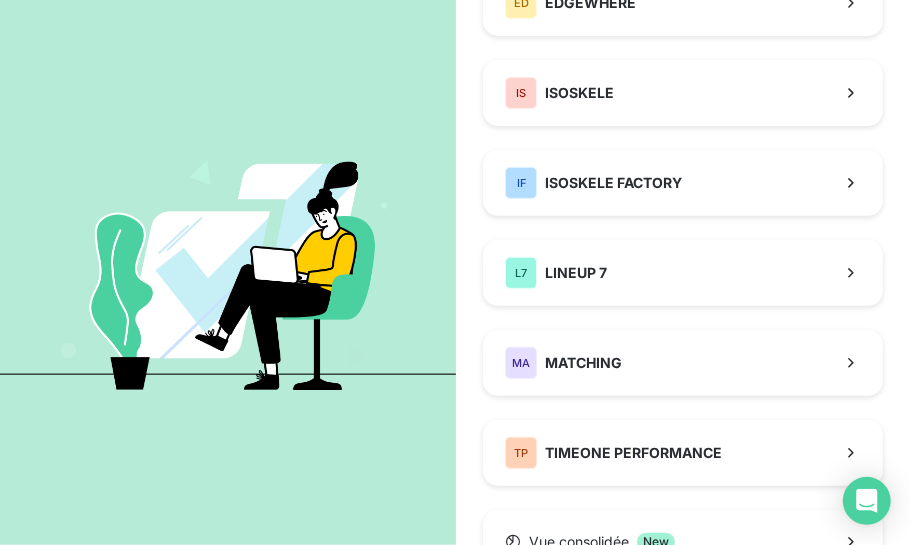 scroll, scrollTop: 272, scrollLeft: 0, axis: vertical 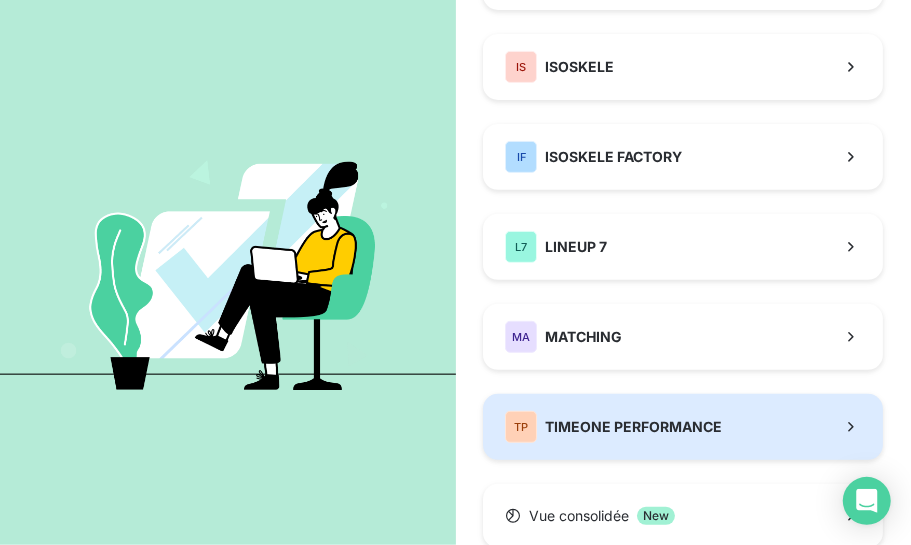 click on "TP TIMEONE PERFORMANCE" at bounding box center [613, 427] 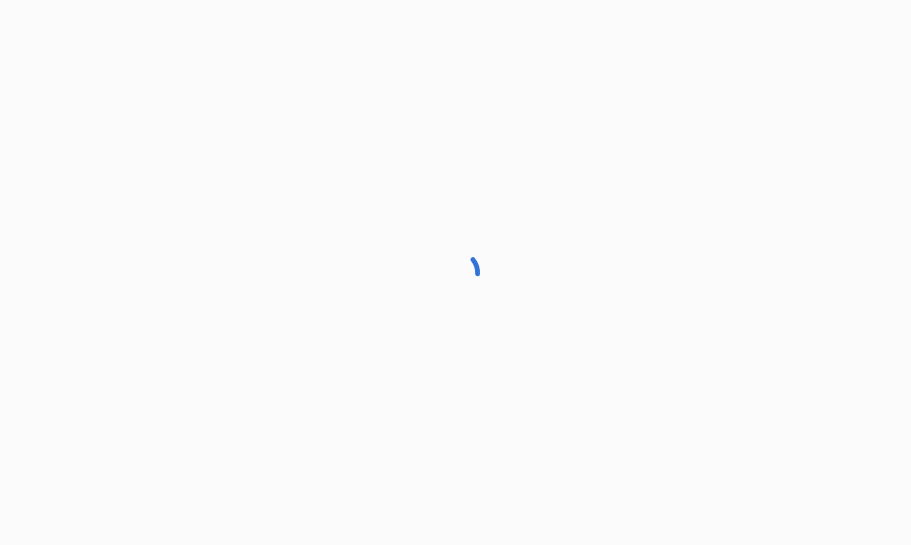 scroll, scrollTop: 0, scrollLeft: 0, axis: both 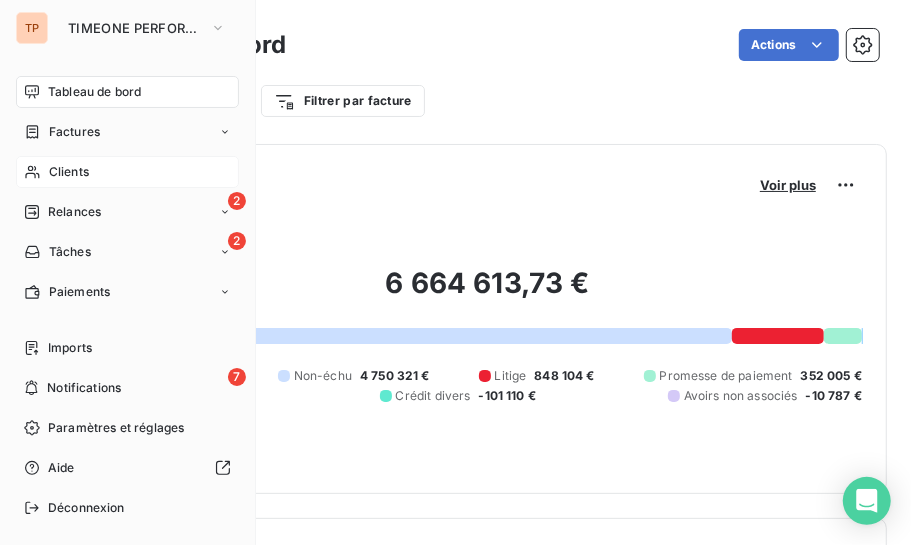 click on "Clients" at bounding box center [127, 172] 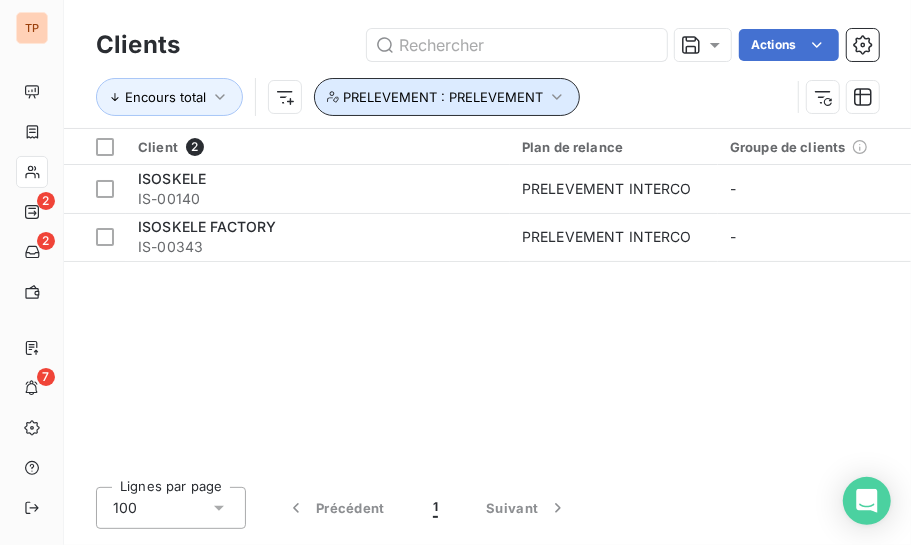 click on "PRELEVEMENT  : PRELEVEMENT" at bounding box center (447, 97) 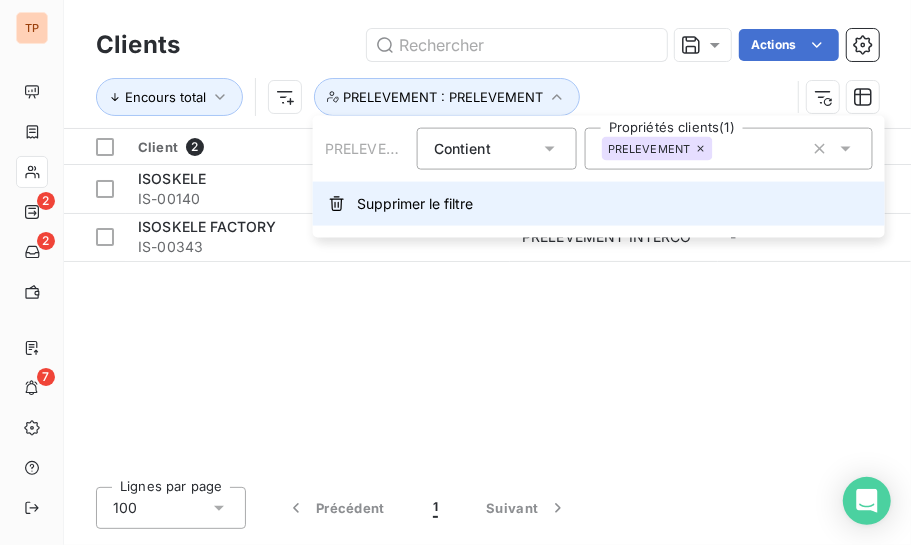 click on "Supprimer le filtre" at bounding box center [599, 204] 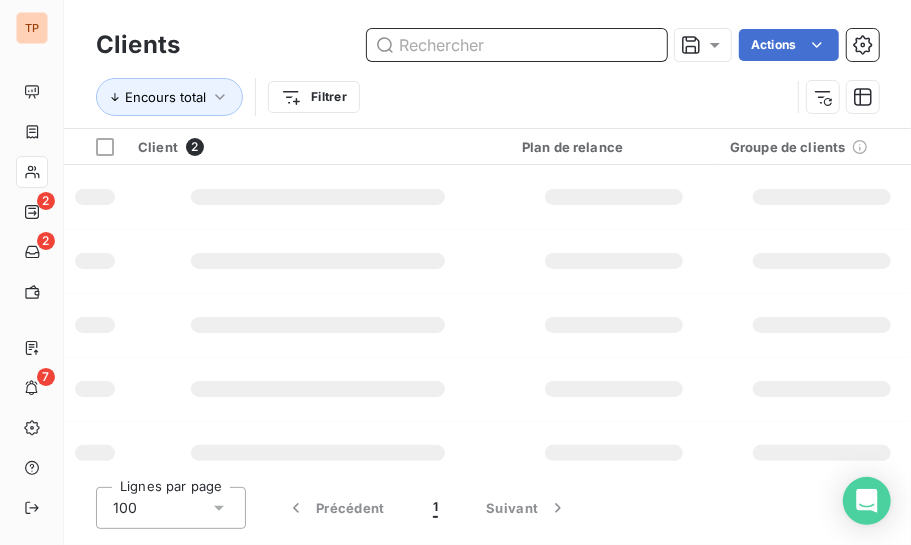 click at bounding box center [517, 45] 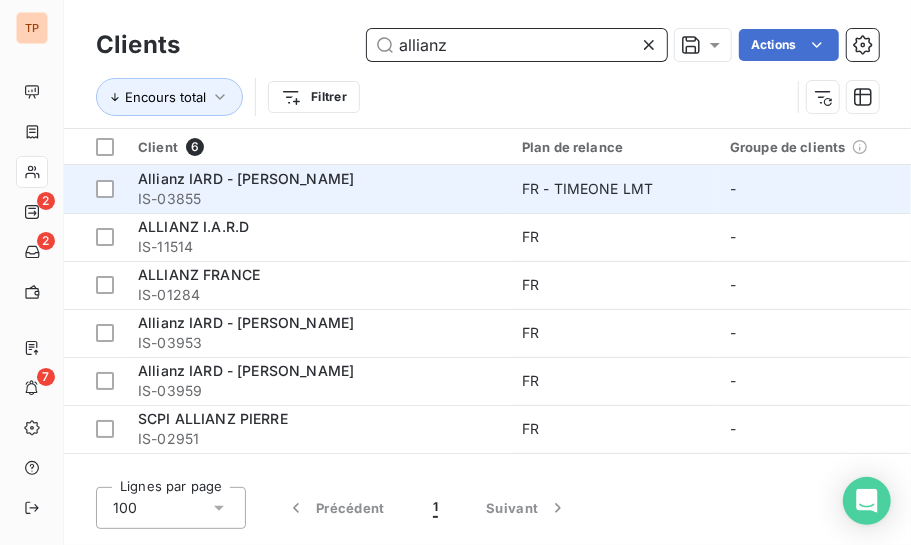 type on "allianz" 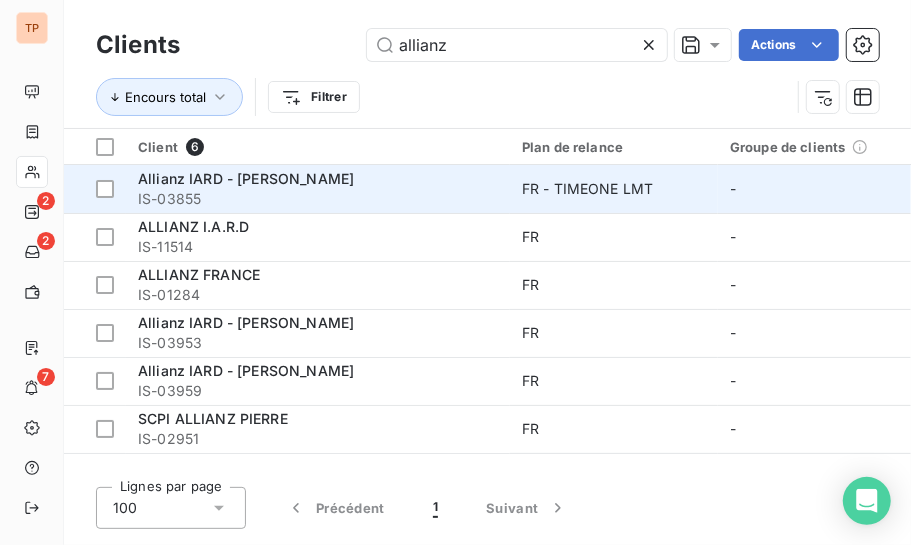 click on "IS-03855" at bounding box center (318, 199) 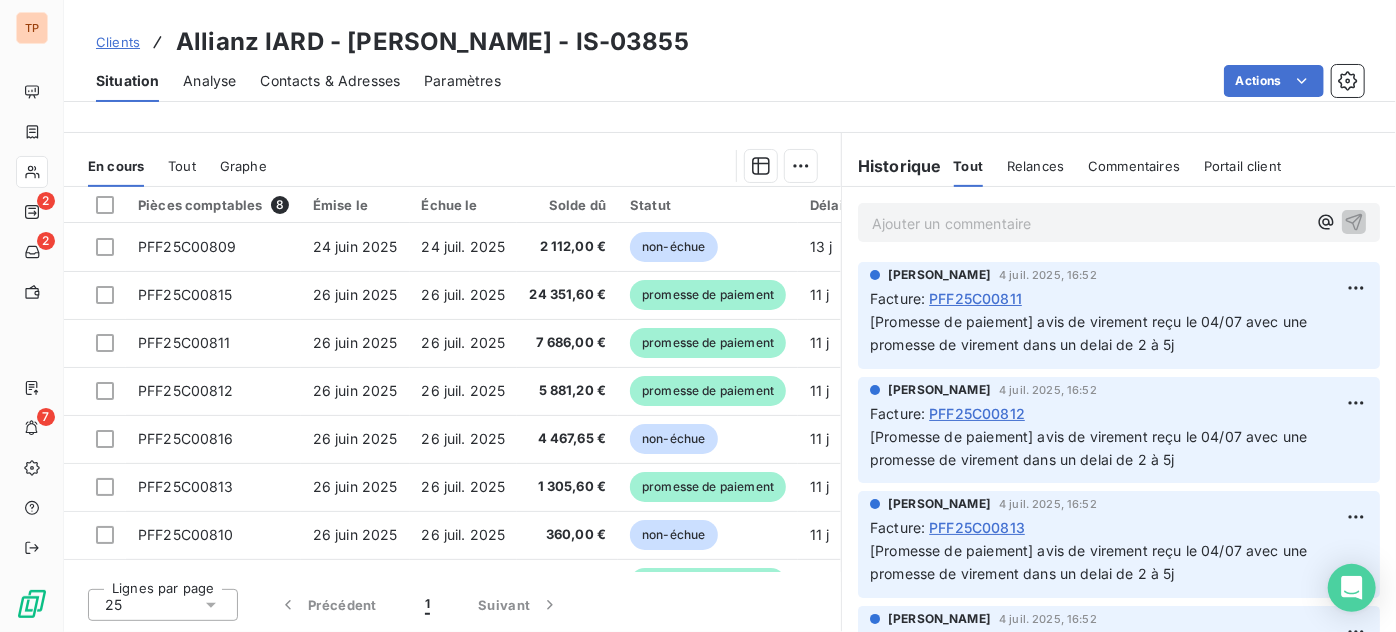 scroll, scrollTop: 438, scrollLeft: 0, axis: vertical 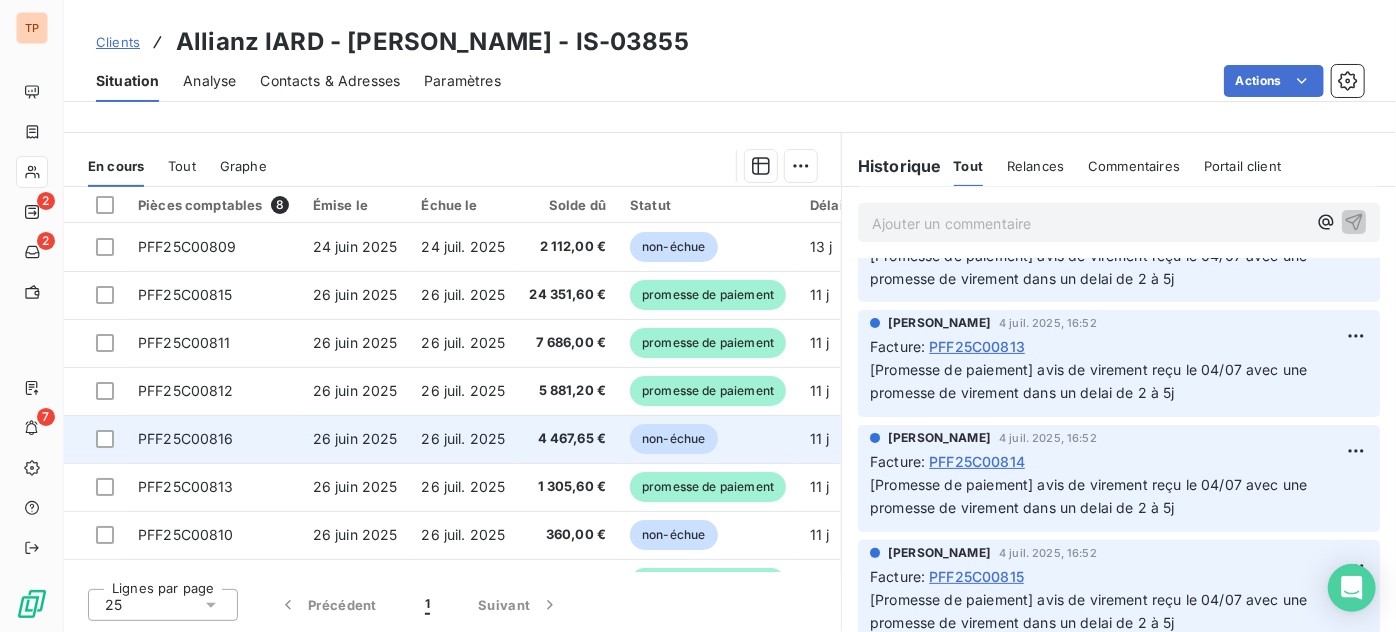 click on "non-échue" at bounding box center (673, 439) 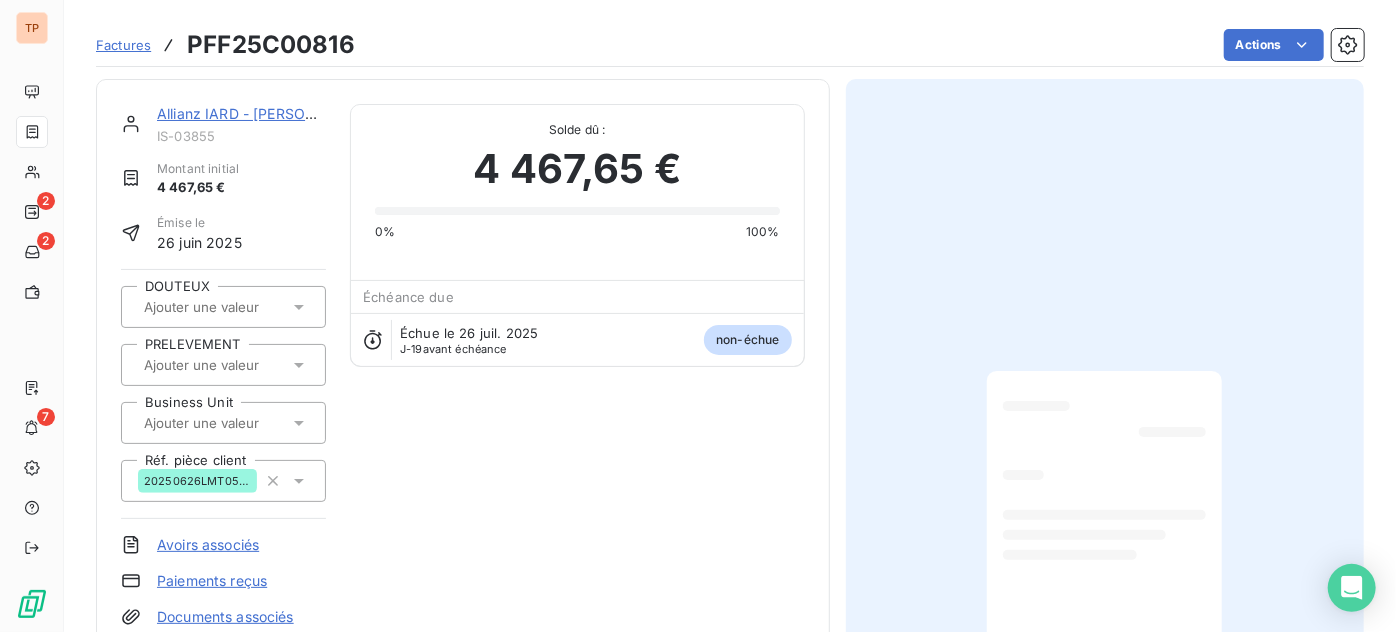 scroll, scrollTop: 98, scrollLeft: 0, axis: vertical 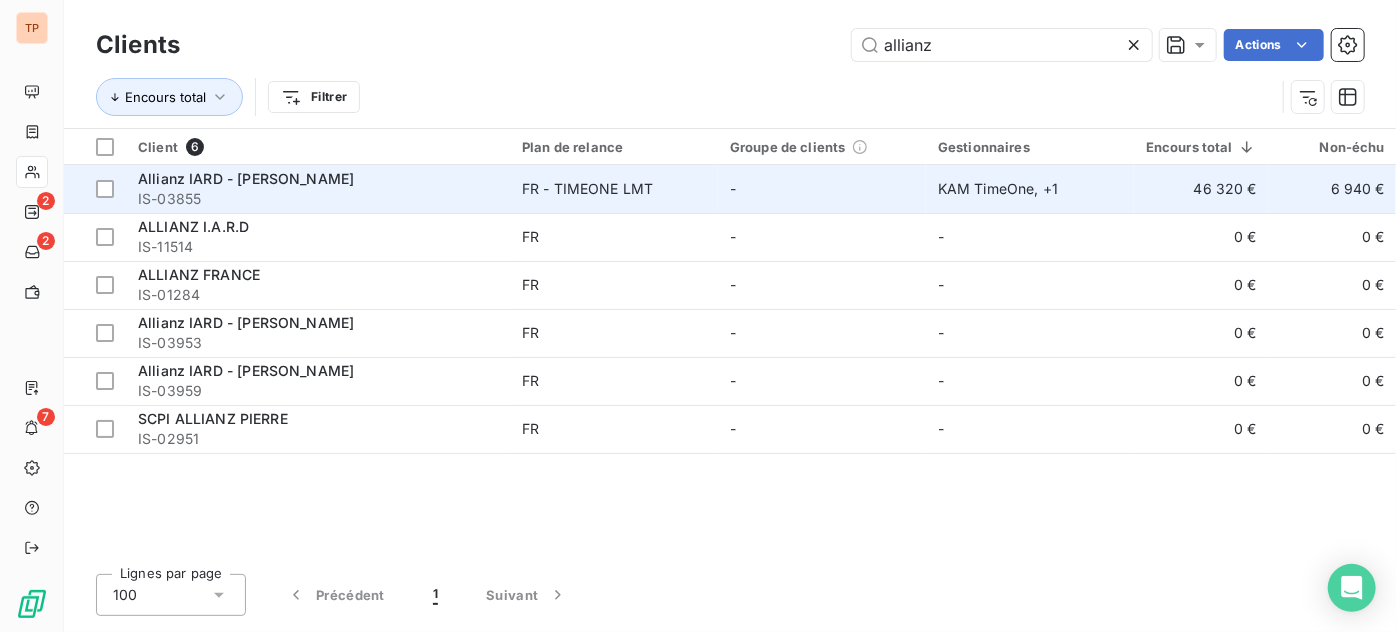 click on "Allianz IARD - [PERSON_NAME]" at bounding box center [246, 178] 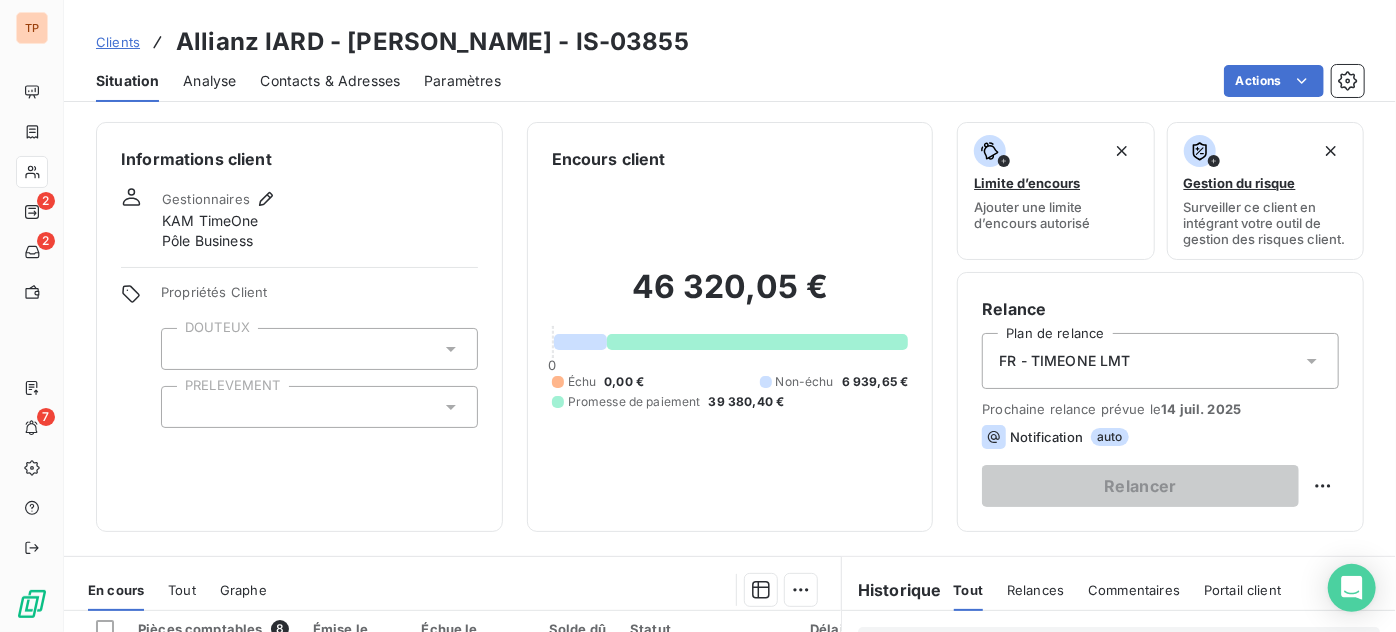 scroll, scrollTop: 438, scrollLeft: 0, axis: vertical 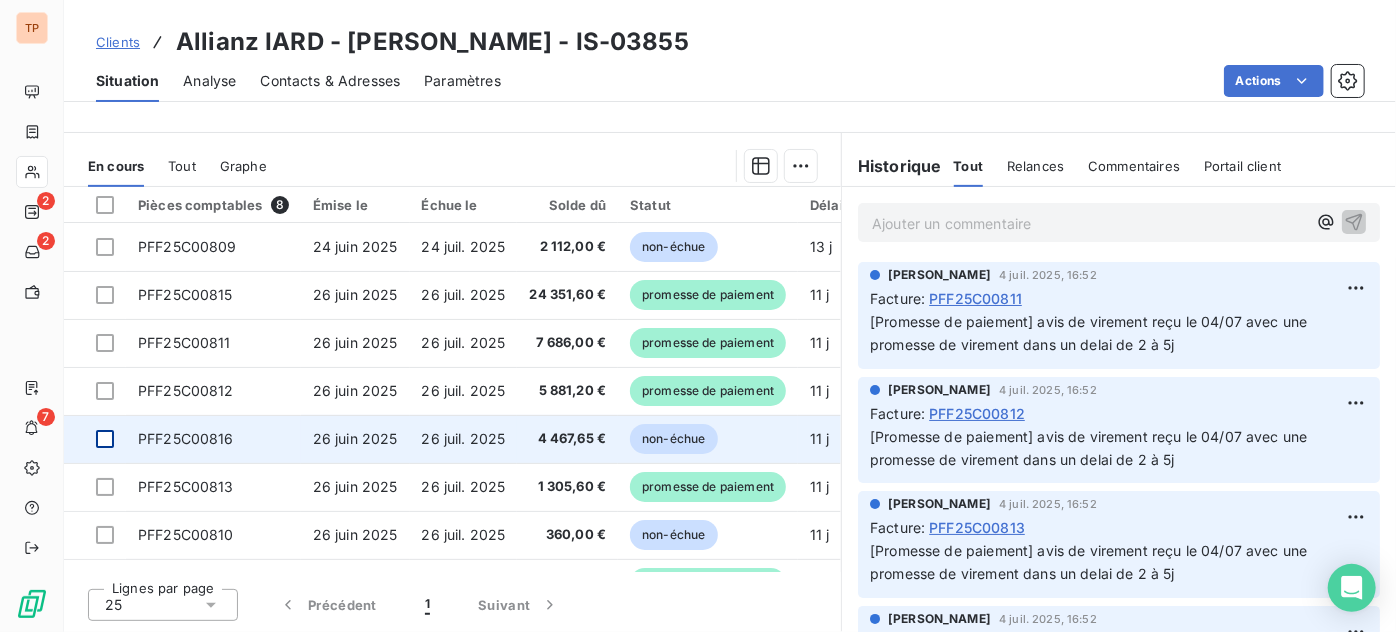 click at bounding box center [105, 439] 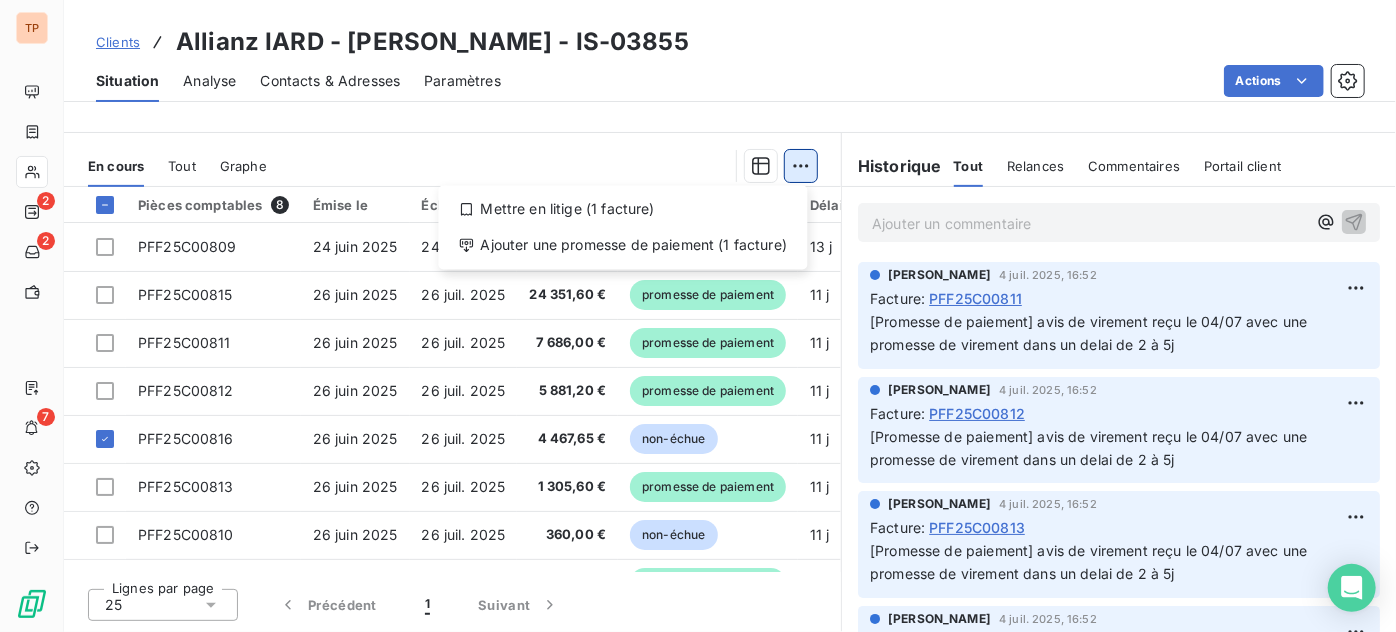 click on "TP 2 2 7 Clients Allianz IARD - [PERSON_NAME] - IS-03855 Situation Analyse Contacts & Adresses Paramètres Actions Informations client Gestionnaires KAM TimeOne Pôle Business Propriétés Client DOUTEUX PRELEVEMENT Encours client   46 320,05 € 0 Échu 0,00 € Non-échu 6 939,65 €   Promesse de paiement 39 380,40 €   Limite d’encours Ajouter une limite d’encours autorisé Gestion du risque Surveiller ce client en intégrant votre outil de gestion des risques client. Relance Plan de relance FR - TIMEONE LMT Prochaine relance prévue le  14 juil. 2025 Notification auto Relancer En cours Tout Graphe Mettre en litige (1 facture) Ajouter une promesse de paiement (1 facture) Pièces comptables 8 Émise le Échue le Solde dû Statut Délai   Retard   PFF25C00809 24 juin 2025 24 juil. 2025 2 112,00 € non-échue 13 j -17 j PFF25C00815 26 juin 2025 26 juil. 2025 24 351,60 € promesse de paiement 11 j -19 j PFF25C00811 26 juin 2025 26 juil. 2025 7 686,00 € 11 j -19 j 11 j 1" at bounding box center (698, 316) 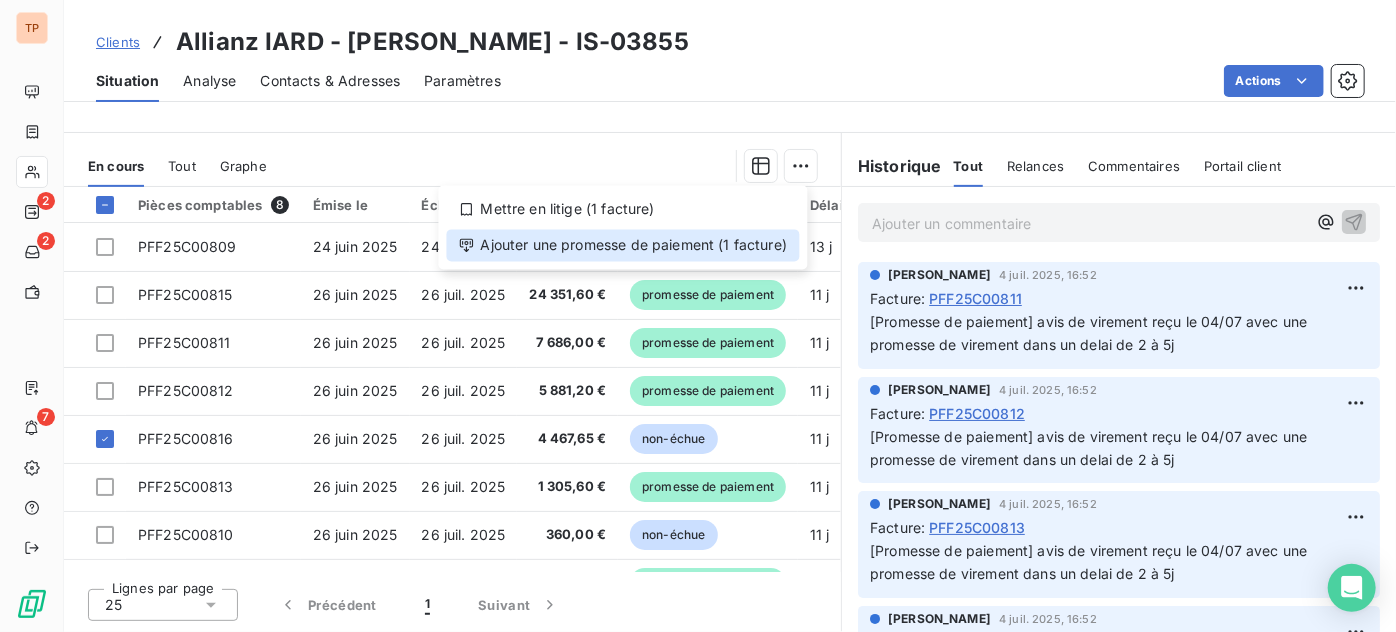 click on "Ajouter une promesse de paiement (1 facture)" at bounding box center [623, 245] 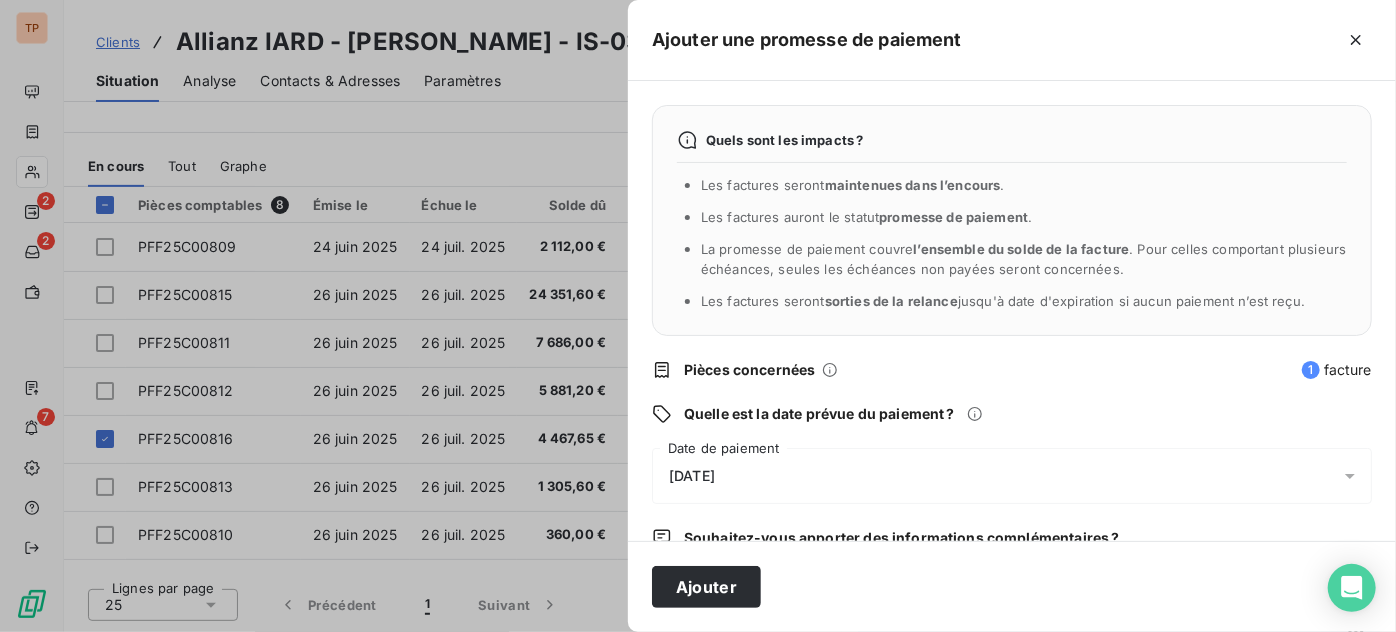 click on "[DATE]" at bounding box center (1012, 476) 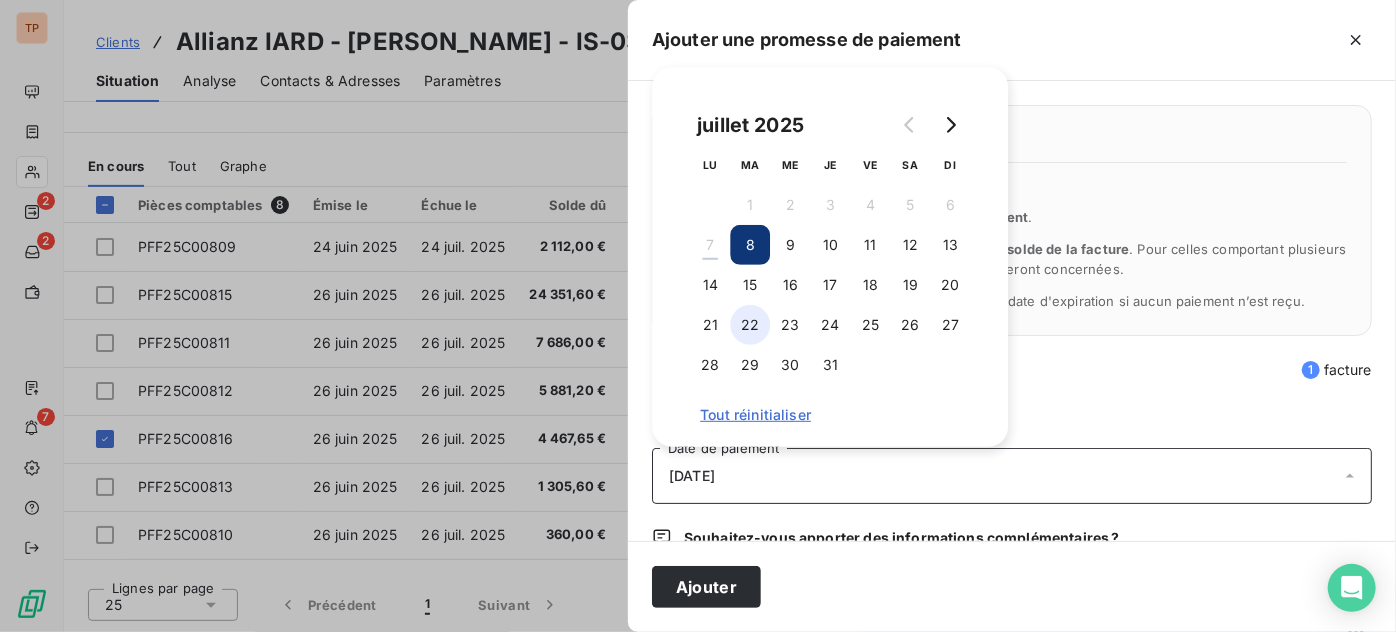 click on "22" at bounding box center [750, 325] 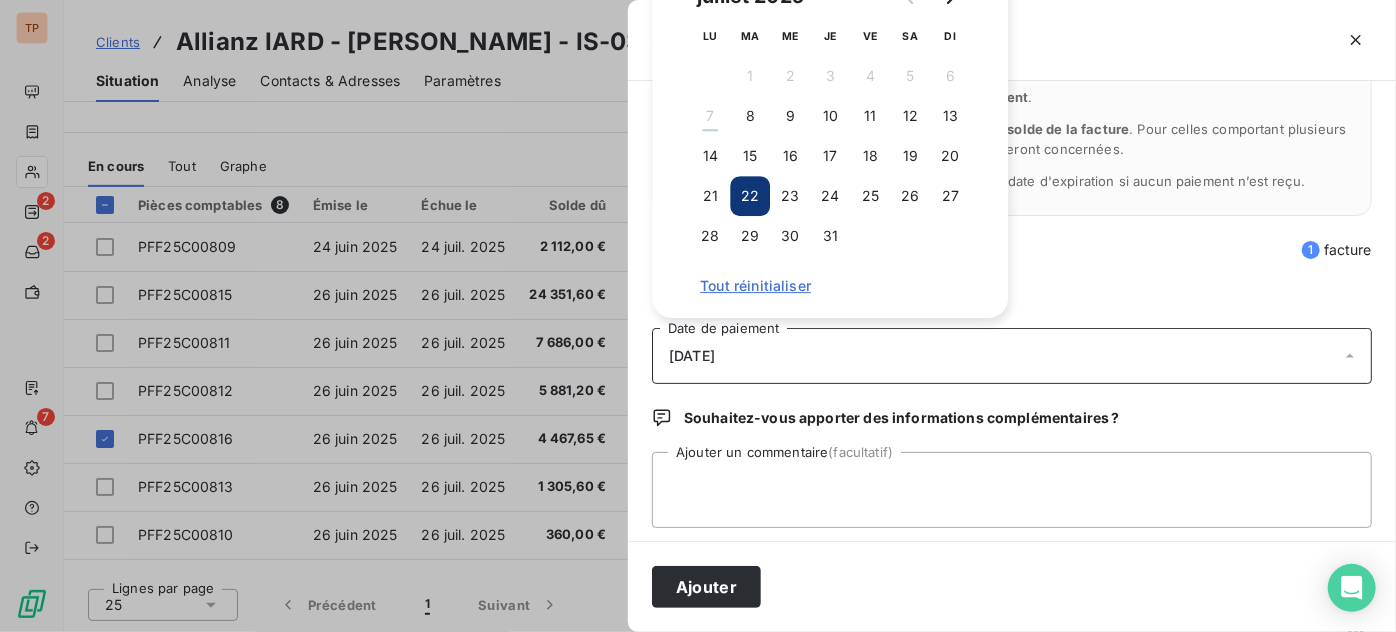 scroll, scrollTop: 130, scrollLeft: 0, axis: vertical 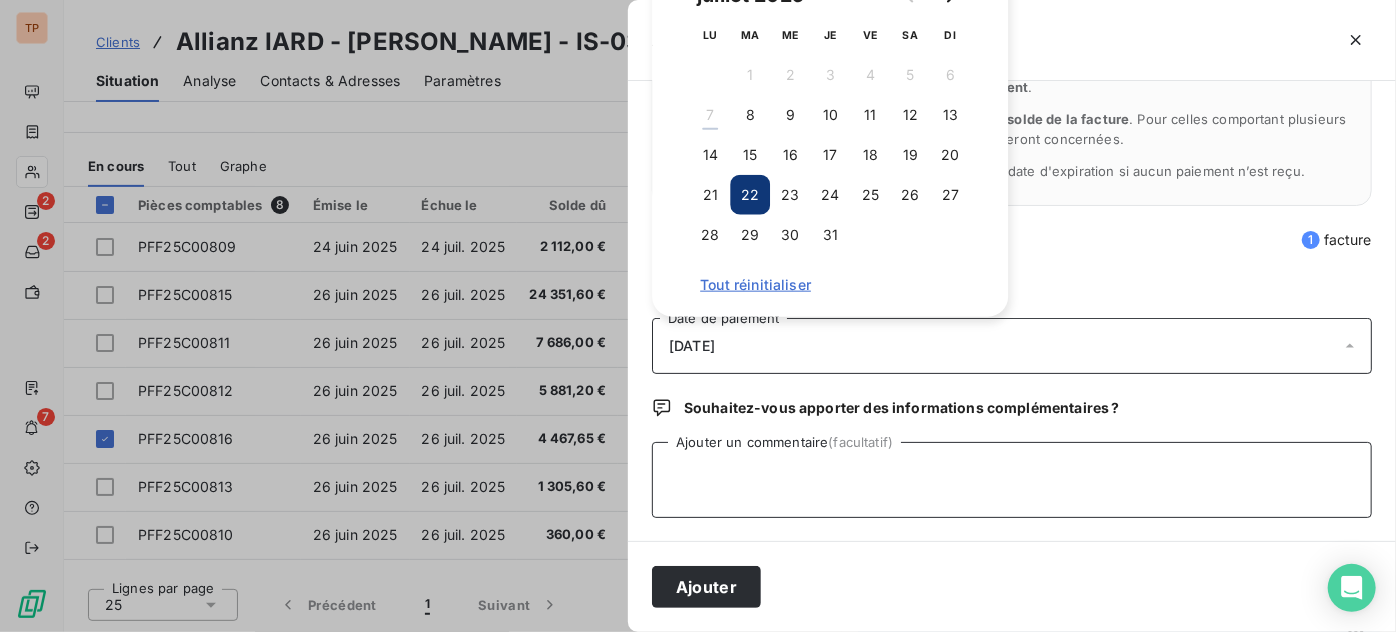 click on "Ajouter un commentaire  (facultatif)" at bounding box center [1012, 480] 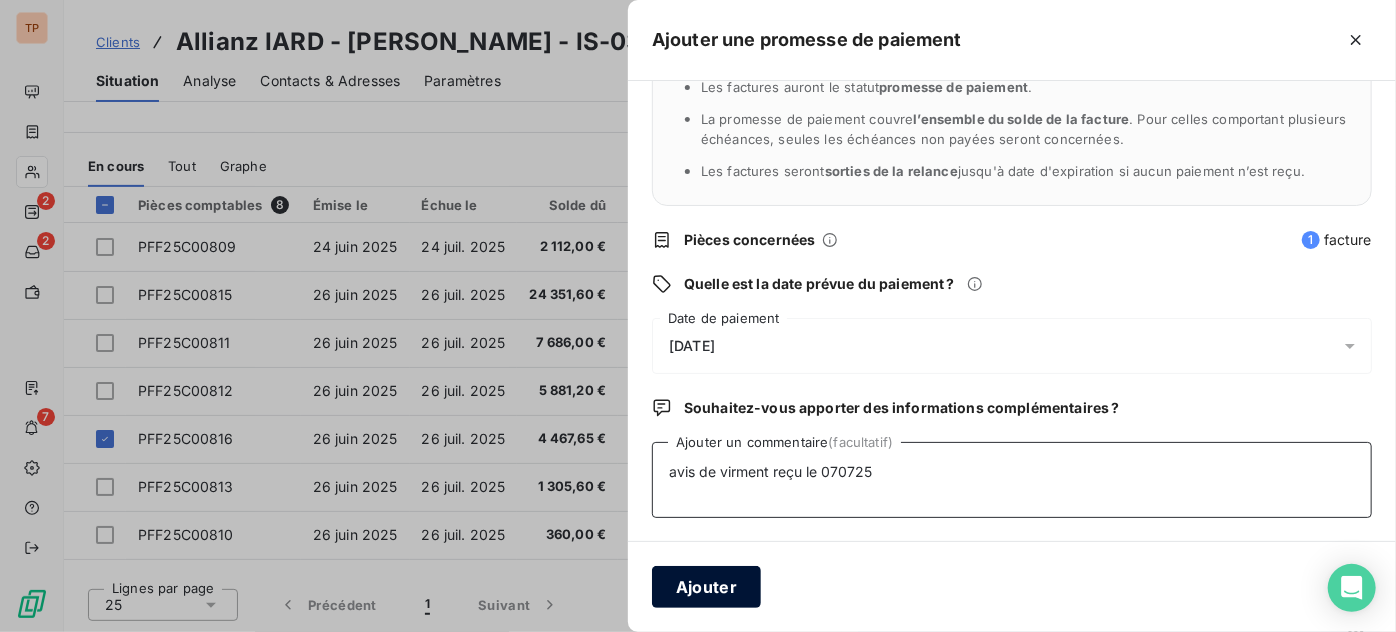 type on "avis de virment reçu le 070725" 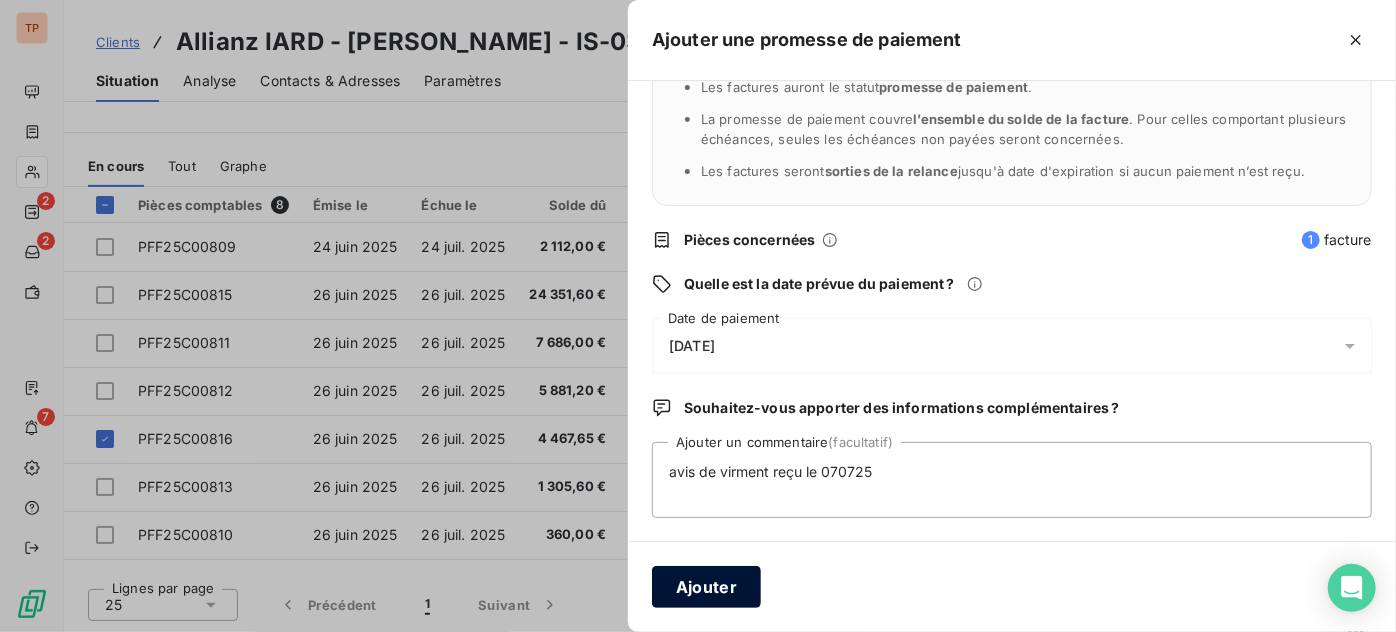 click on "Ajouter" at bounding box center [706, 587] 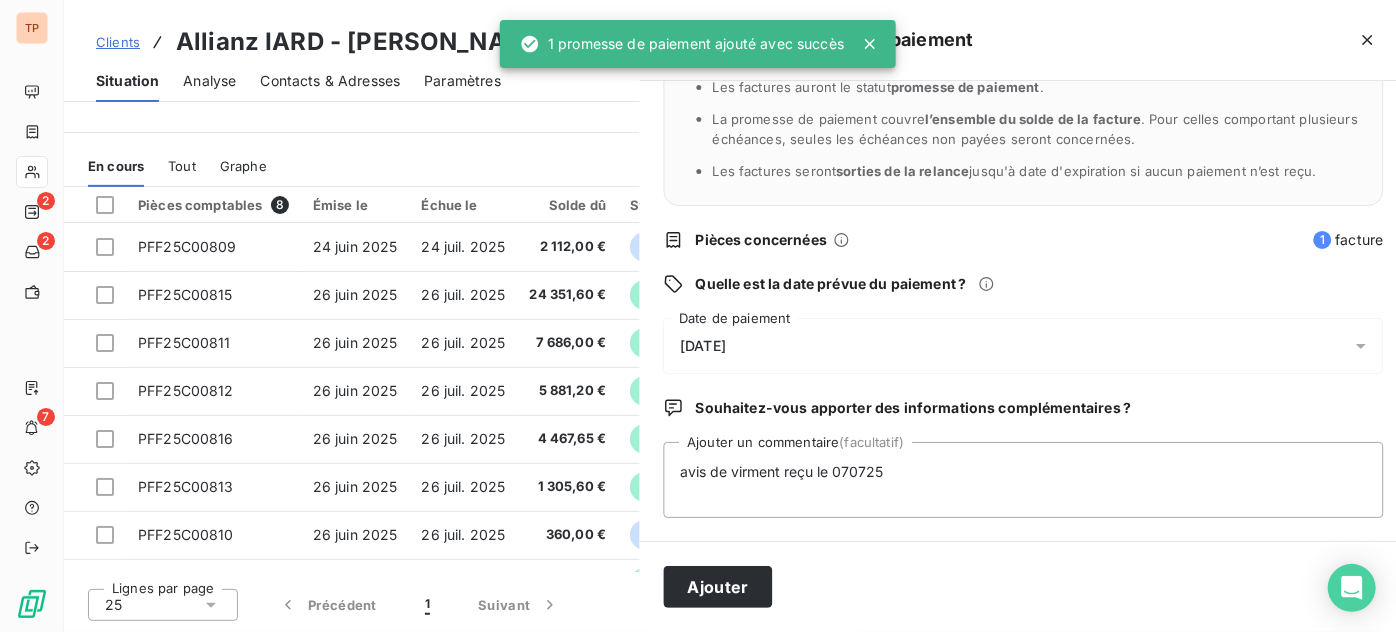 type 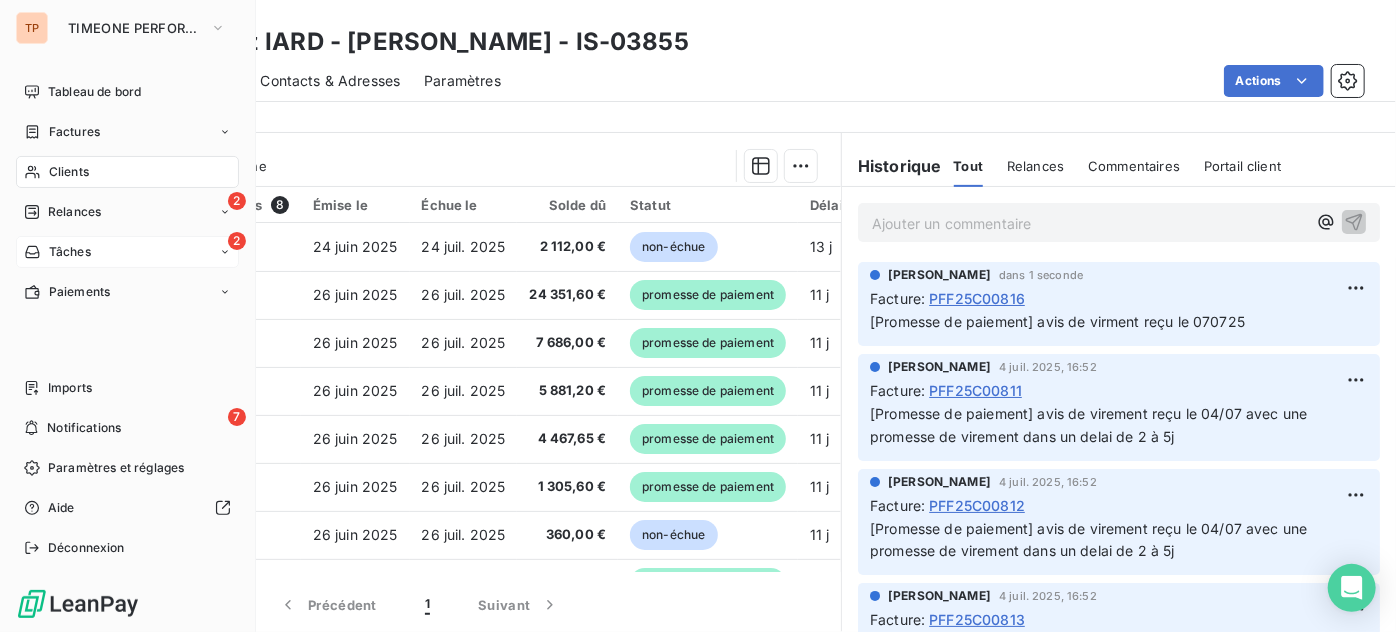 click on "Tâches" at bounding box center [70, 252] 